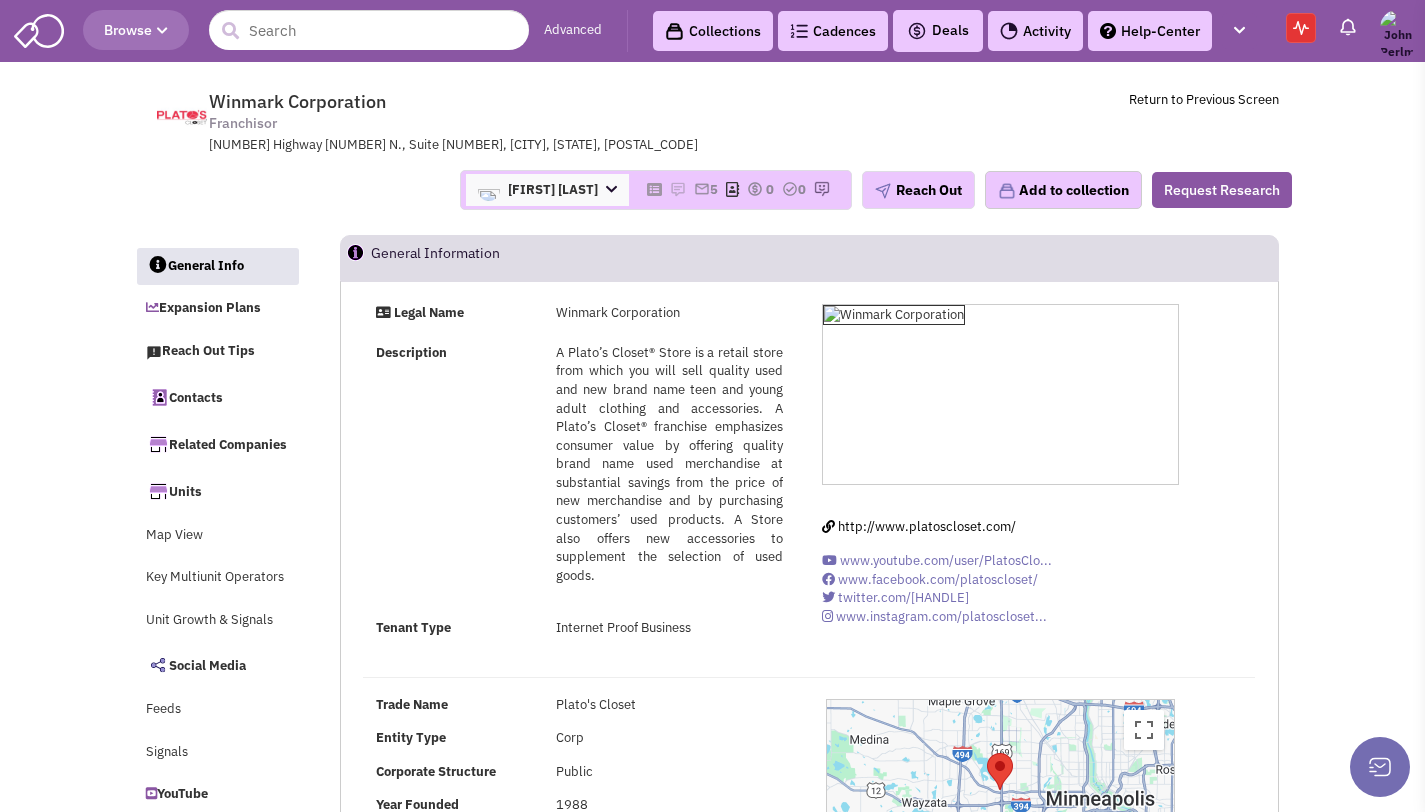 scroll, scrollTop: 0, scrollLeft: 0, axis: both 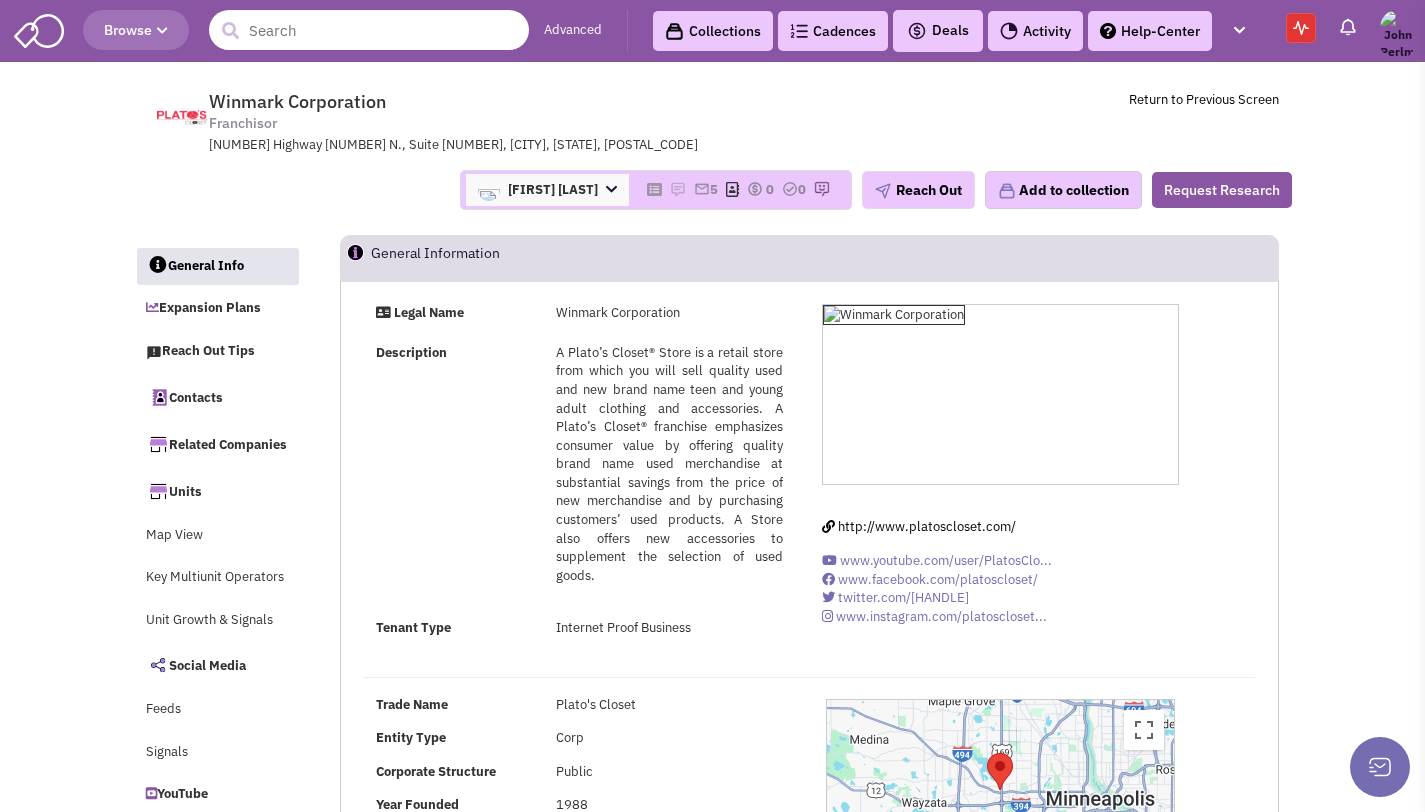 click at bounding box center [369, 30] 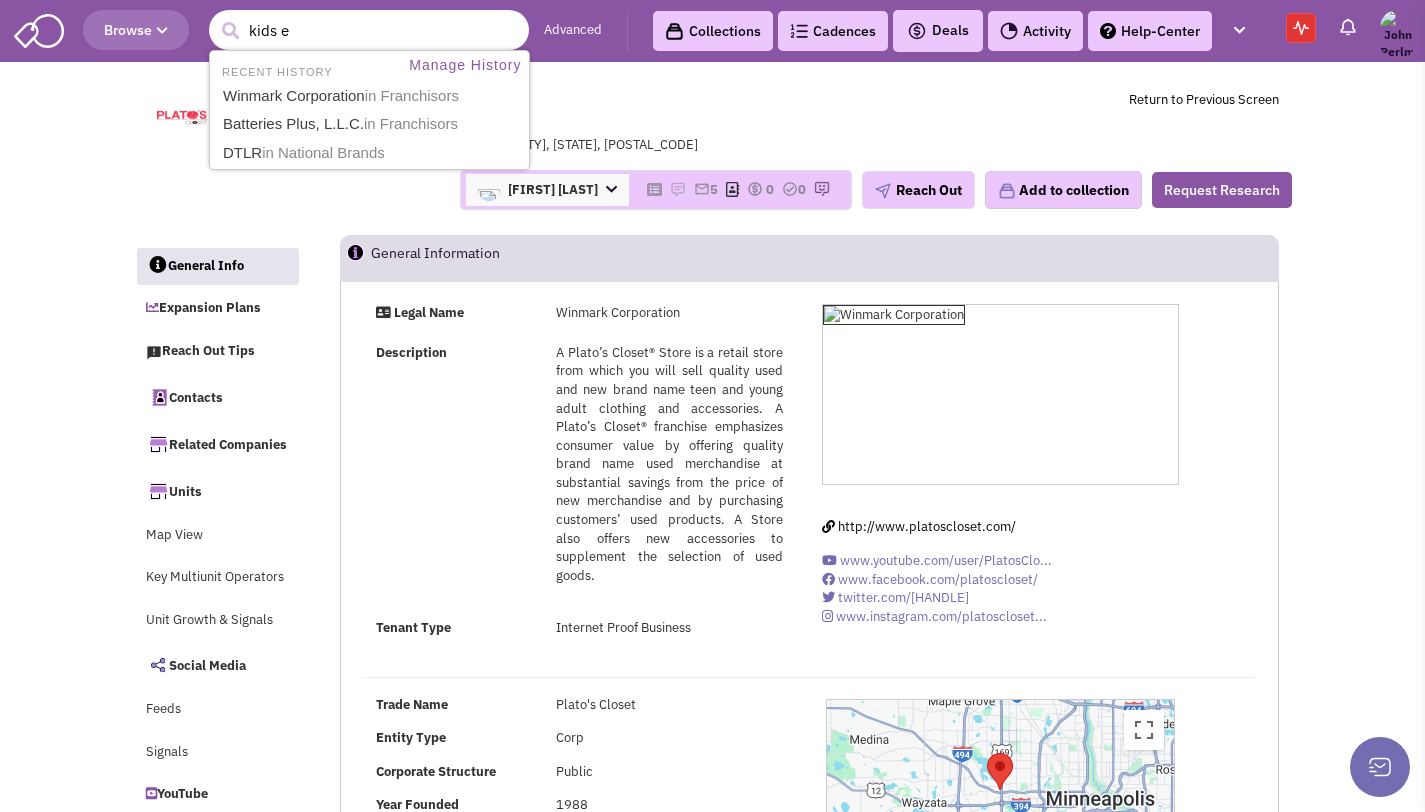 type on "kids em" 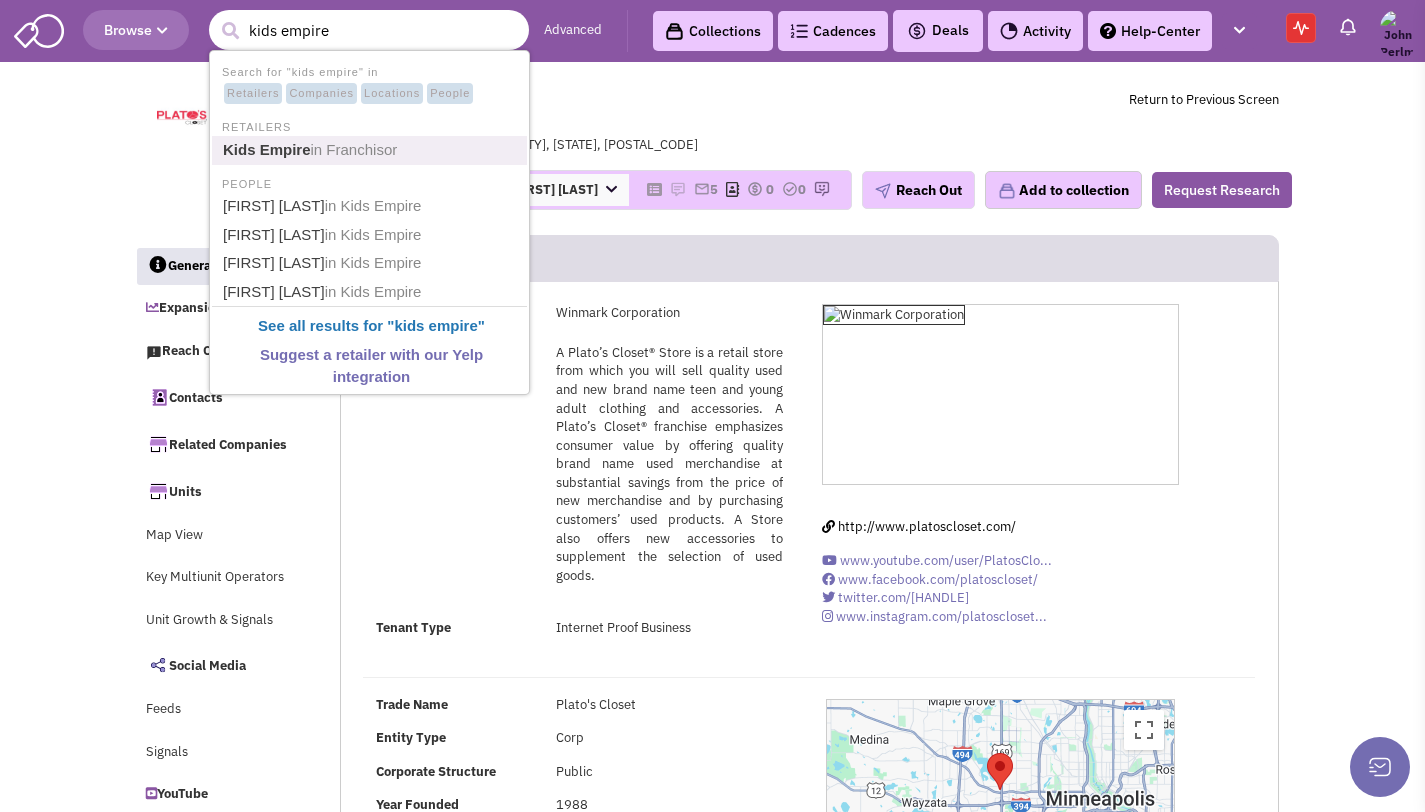 click on "in Franchisor" at bounding box center (354, 149) 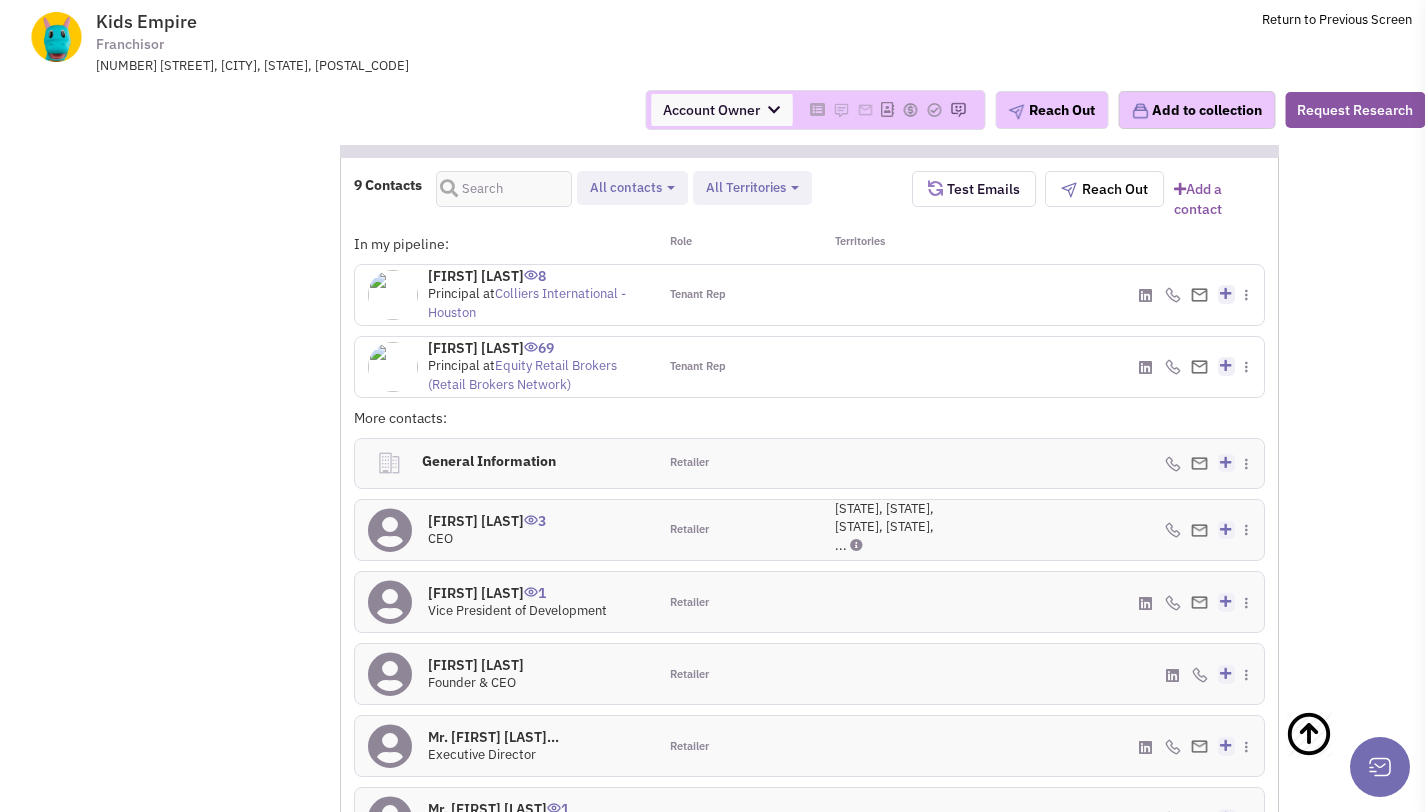 scroll, scrollTop: 1494, scrollLeft: 0, axis: vertical 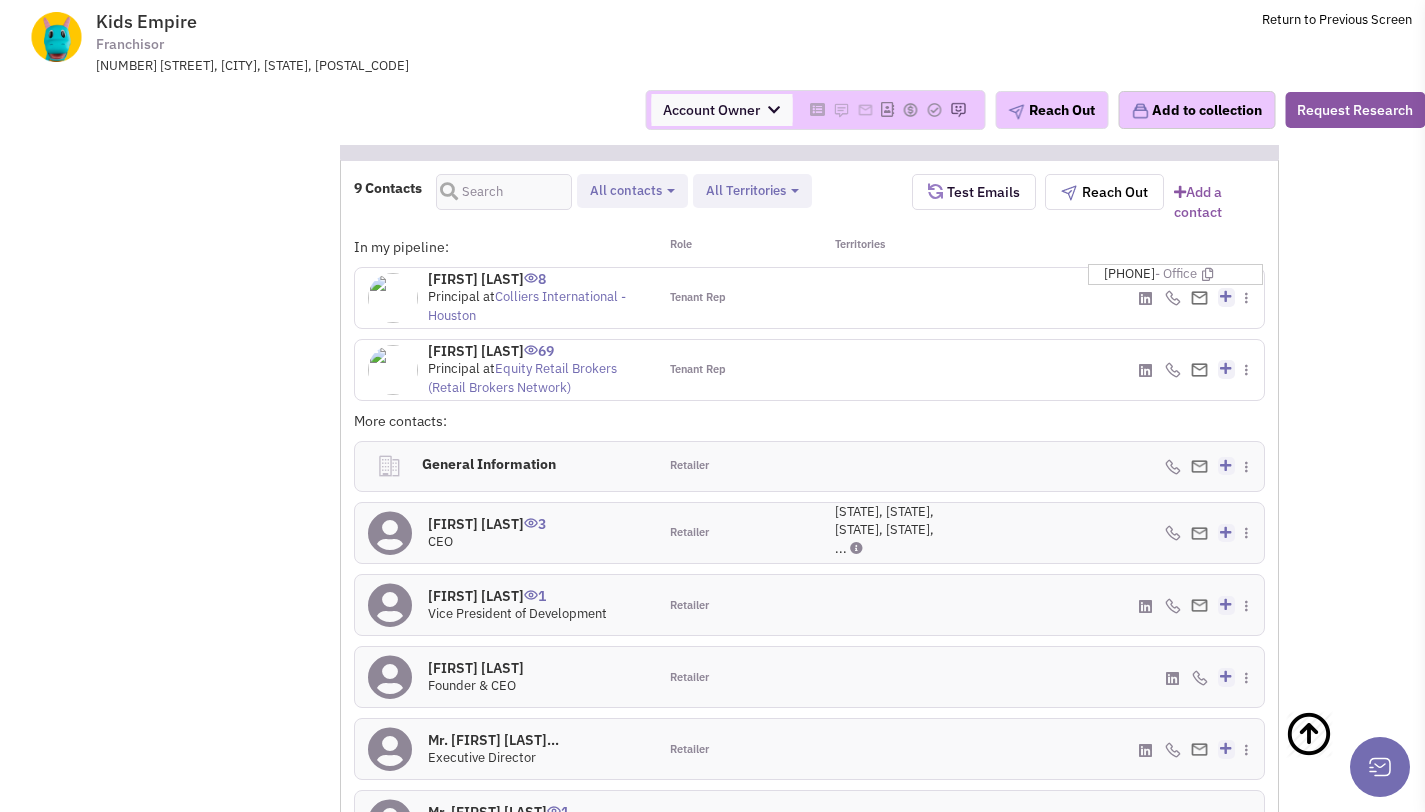 click on "[PHONE] - Office" at bounding box center [1183, 274] 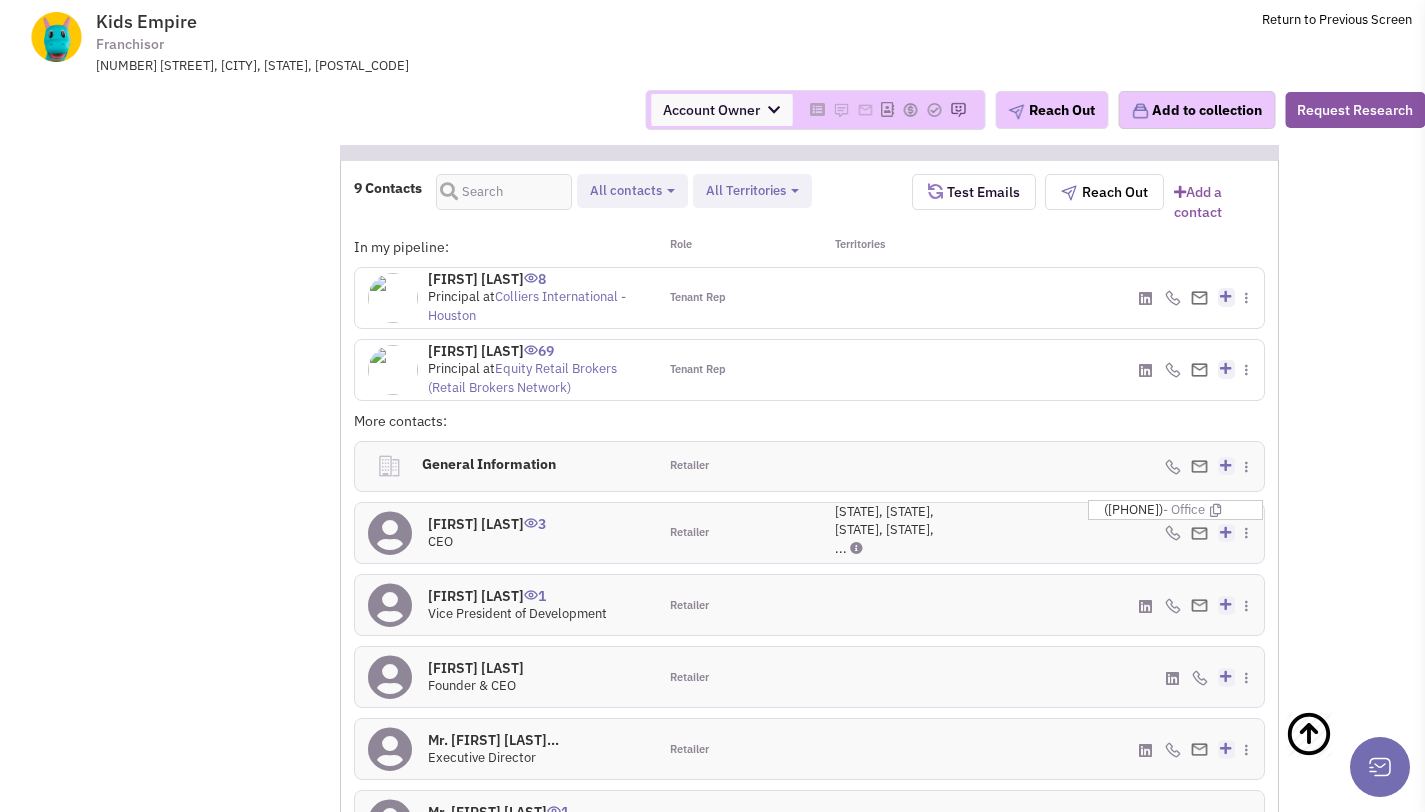 click on "General Information
0
Retailer" at bounding box center [809, 466] 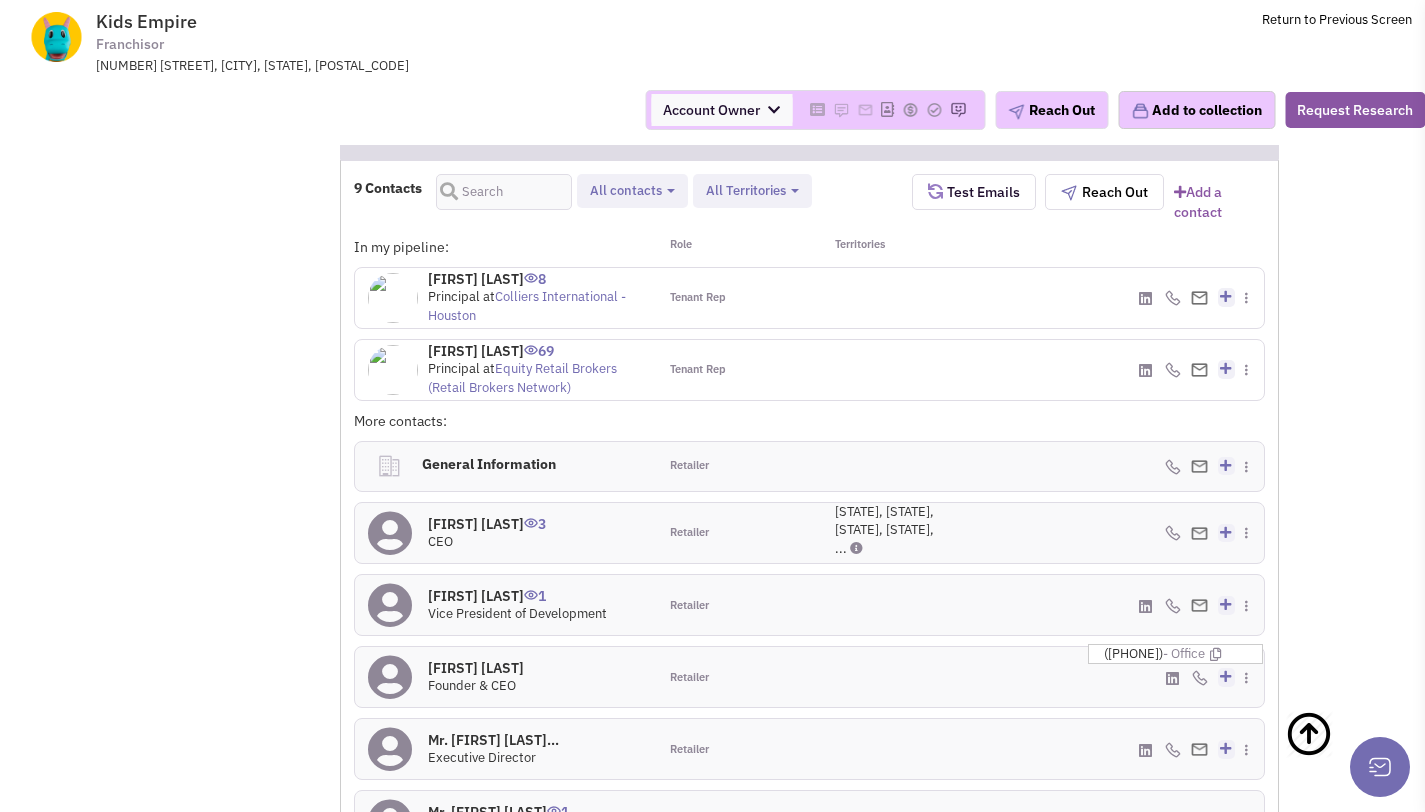click on "(818) 912-6299
- Office" at bounding box center (1183, 654) 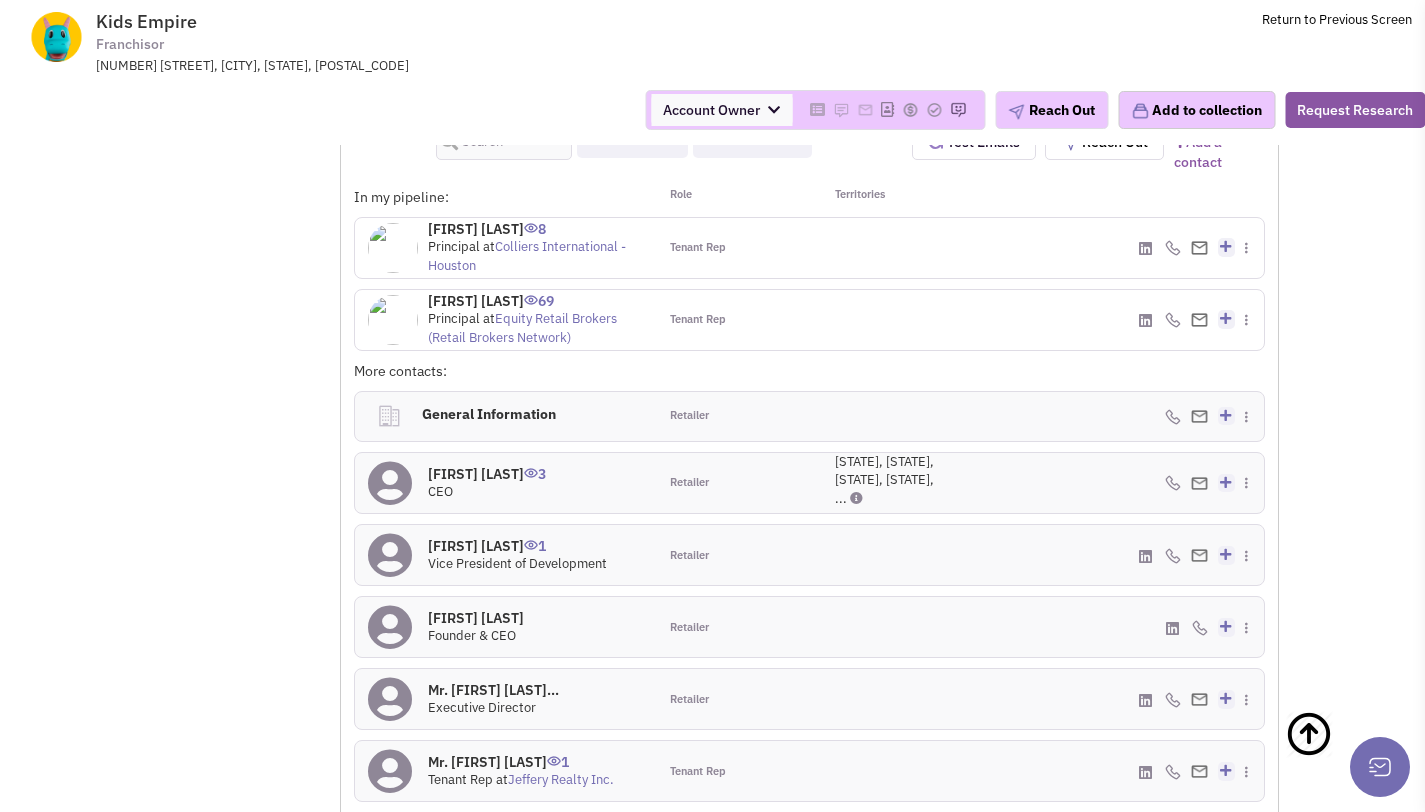 scroll, scrollTop: 1541, scrollLeft: 0, axis: vertical 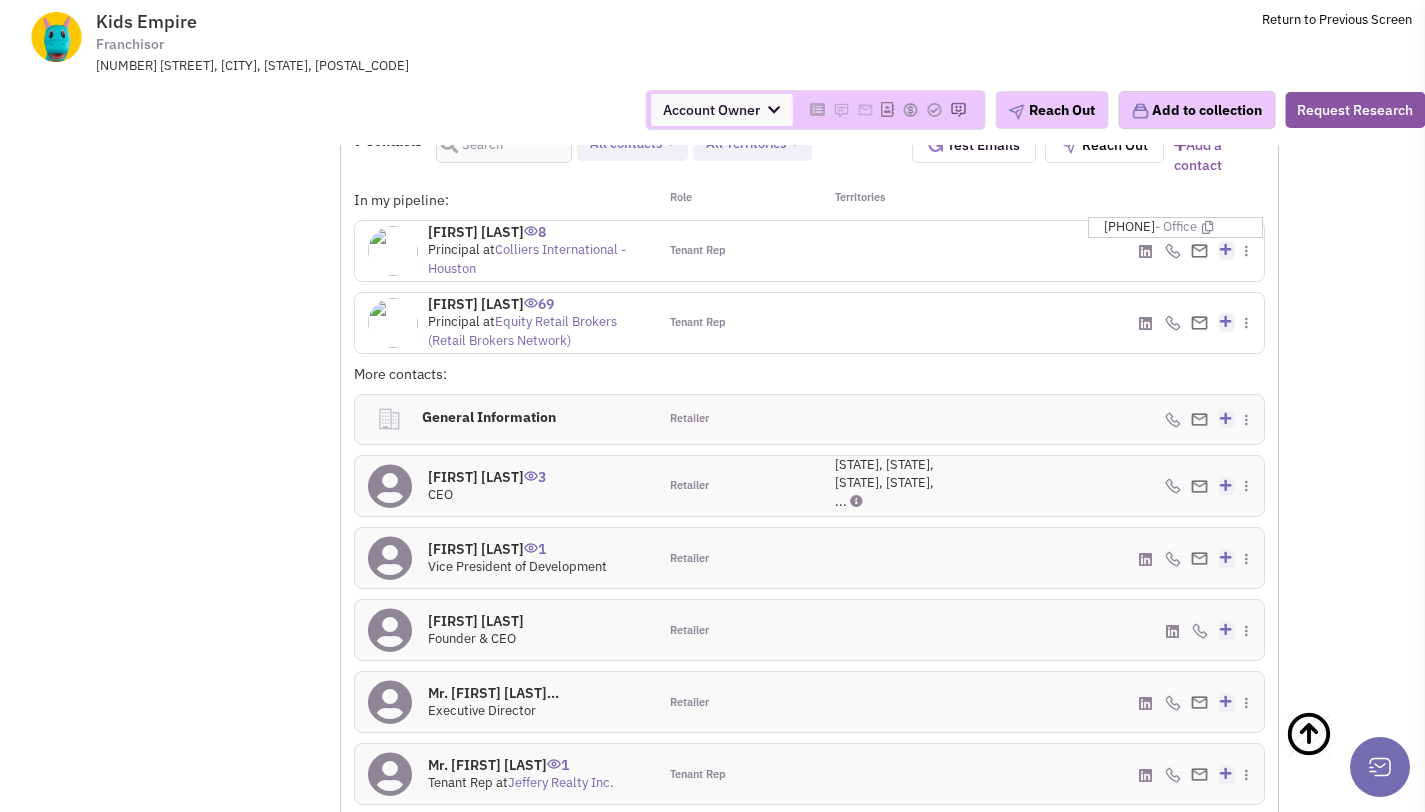 click on "(713) 830-2189
- Office" at bounding box center (1183, 227) 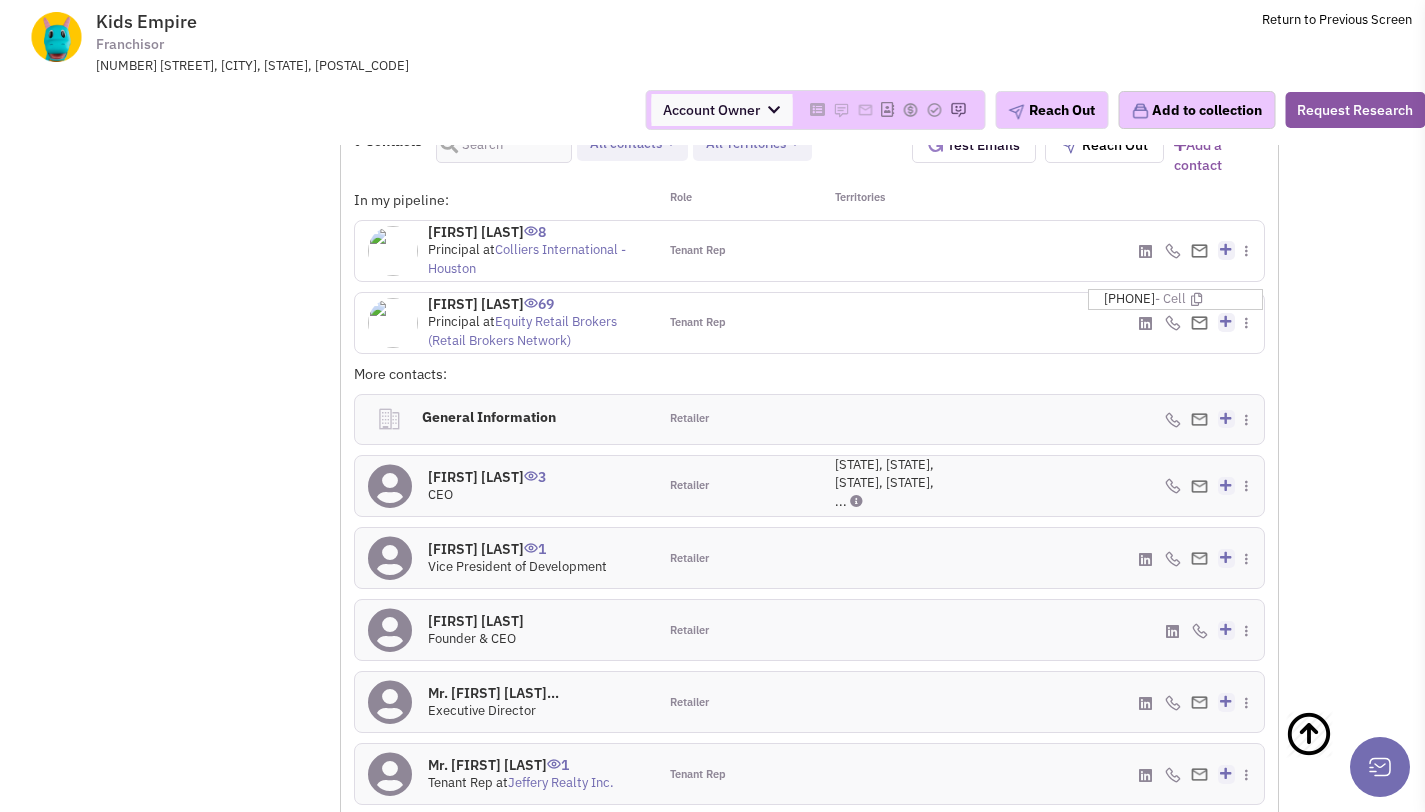 click on "(484) 417-2208
- Cell" at bounding box center [1183, 299] 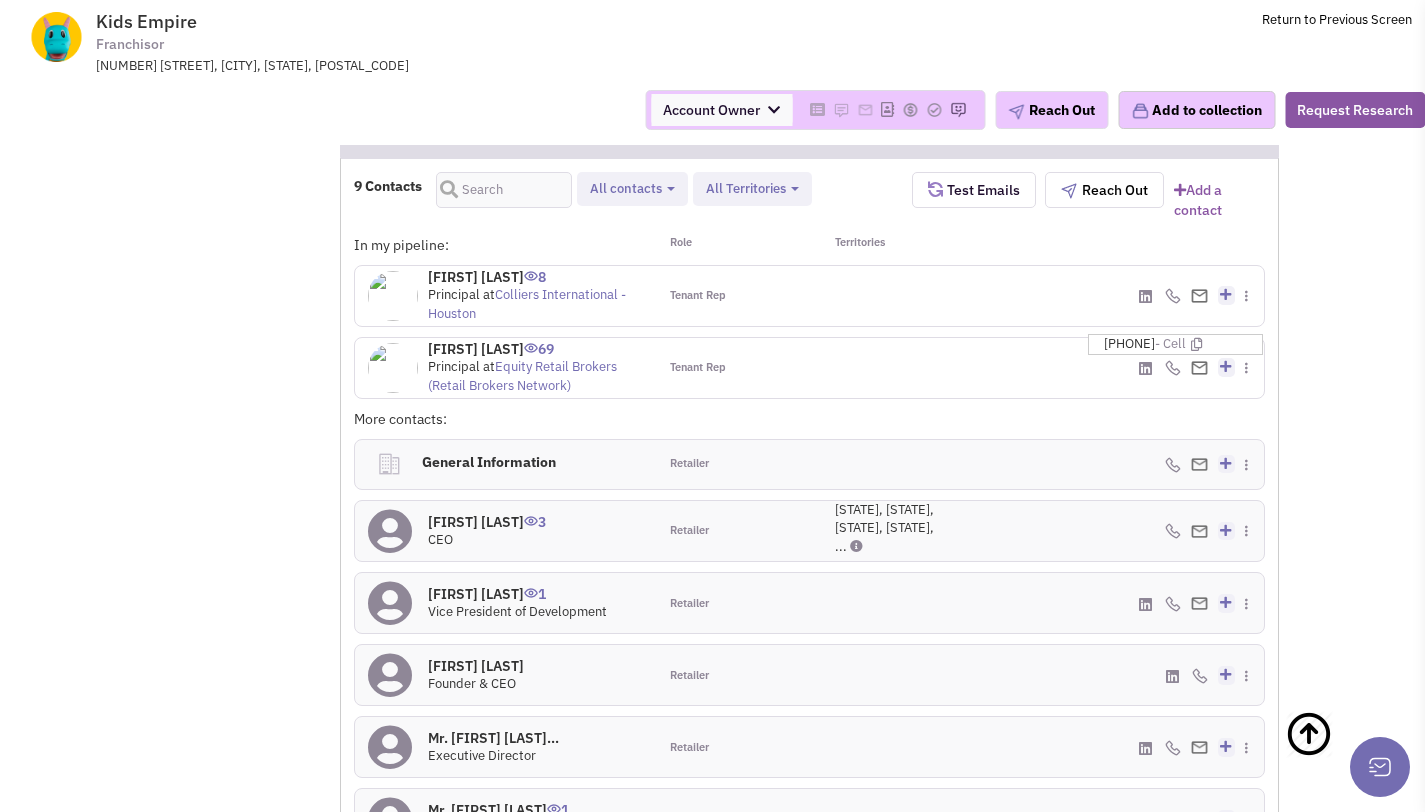 scroll, scrollTop: 1455, scrollLeft: 0, axis: vertical 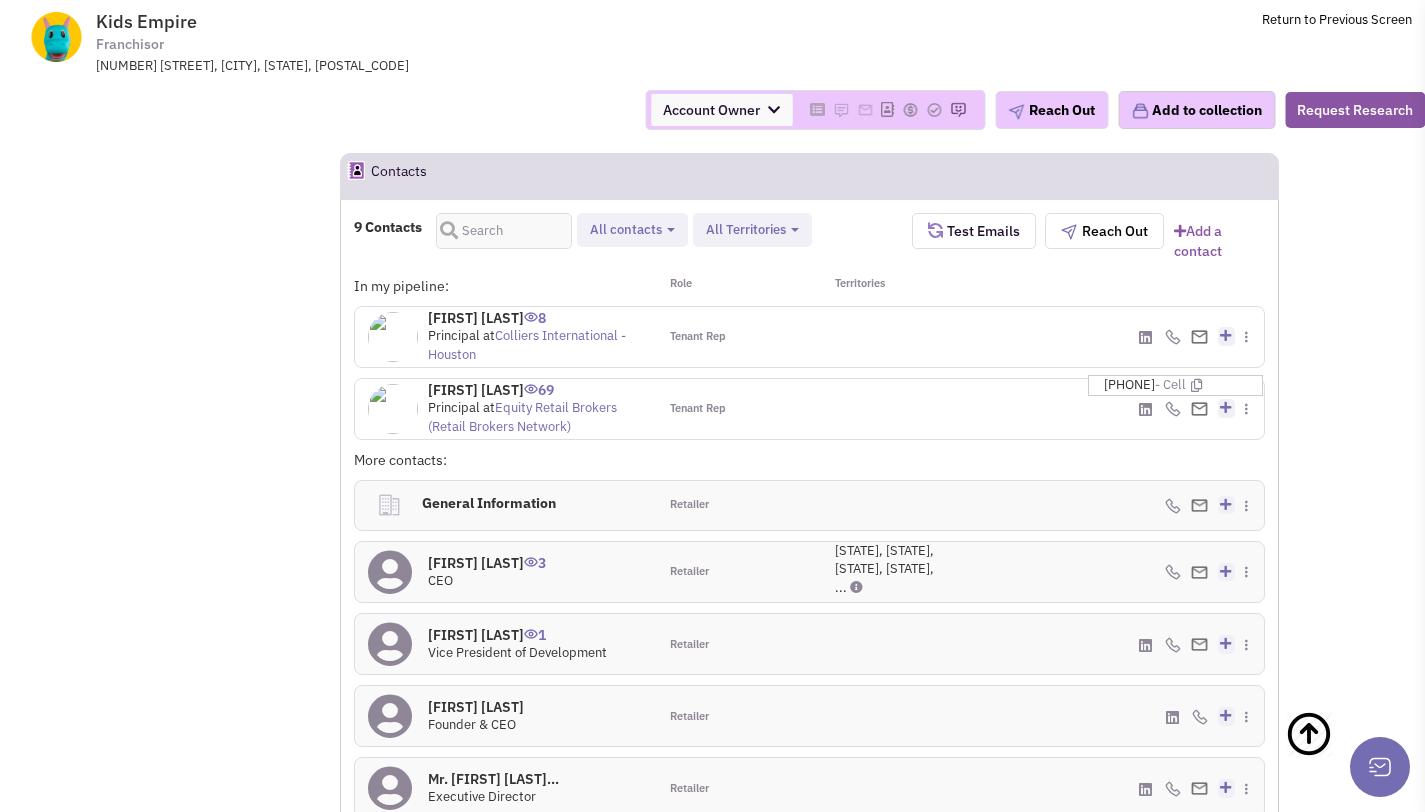 drag, startPoint x: 515, startPoint y: 389, endPoint x: 539, endPoint y: 413, distance: 33.941124 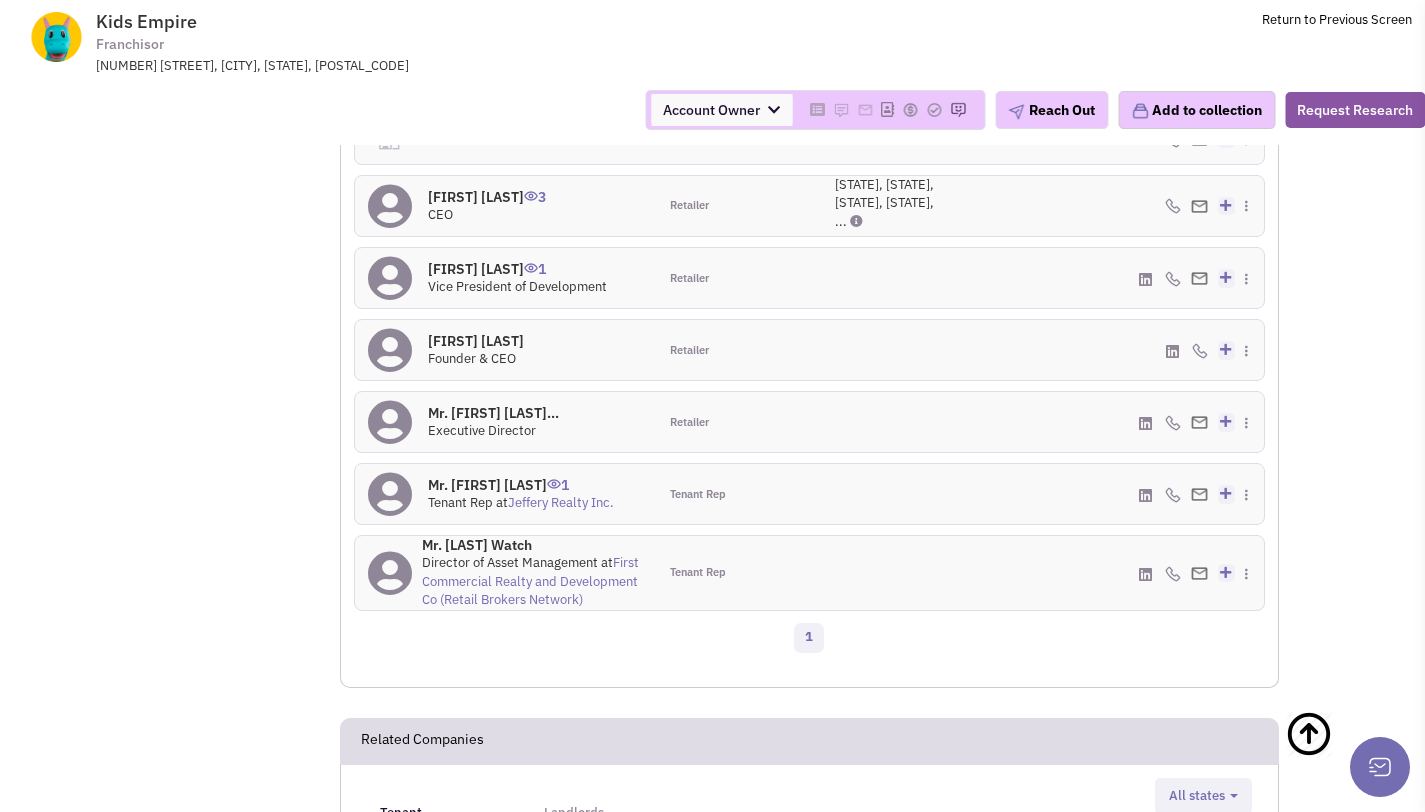 scroll, scrollTop: 1822, scrollLeft: 0, axis: vertical 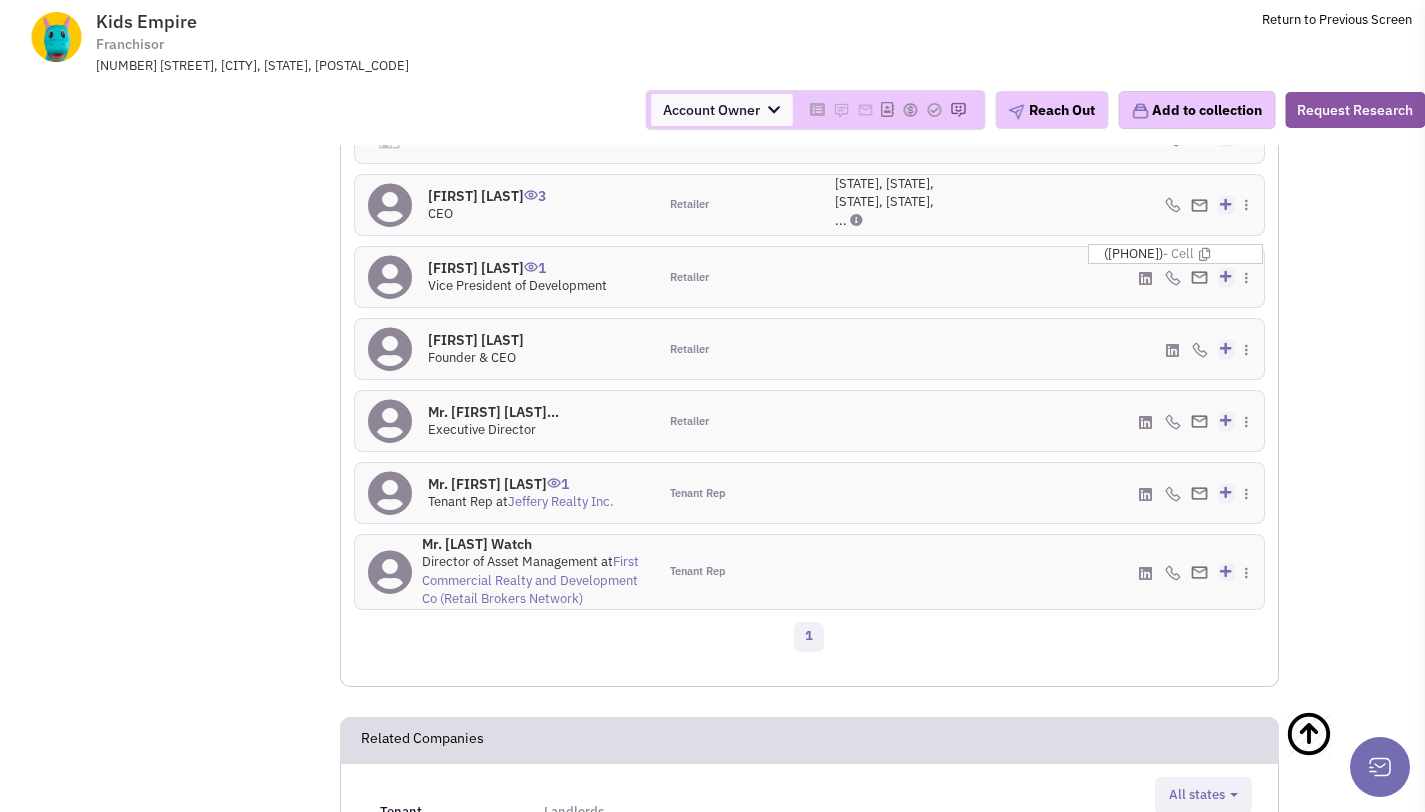 click on "(909) 741-7858
- Cell" at bounding box center (1183, 254) 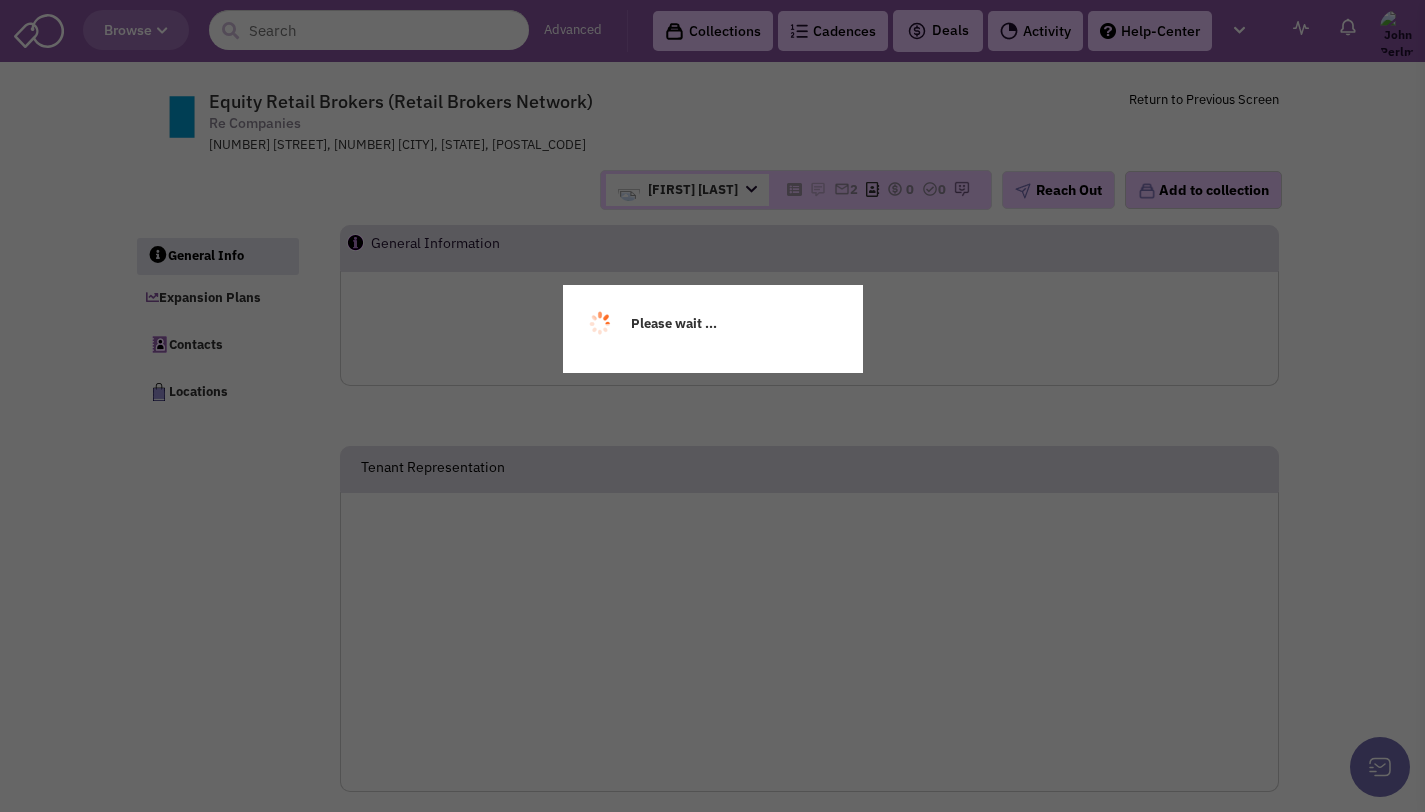 scroll, scrollTop: 0, scrollLeft: 0, axis: both 